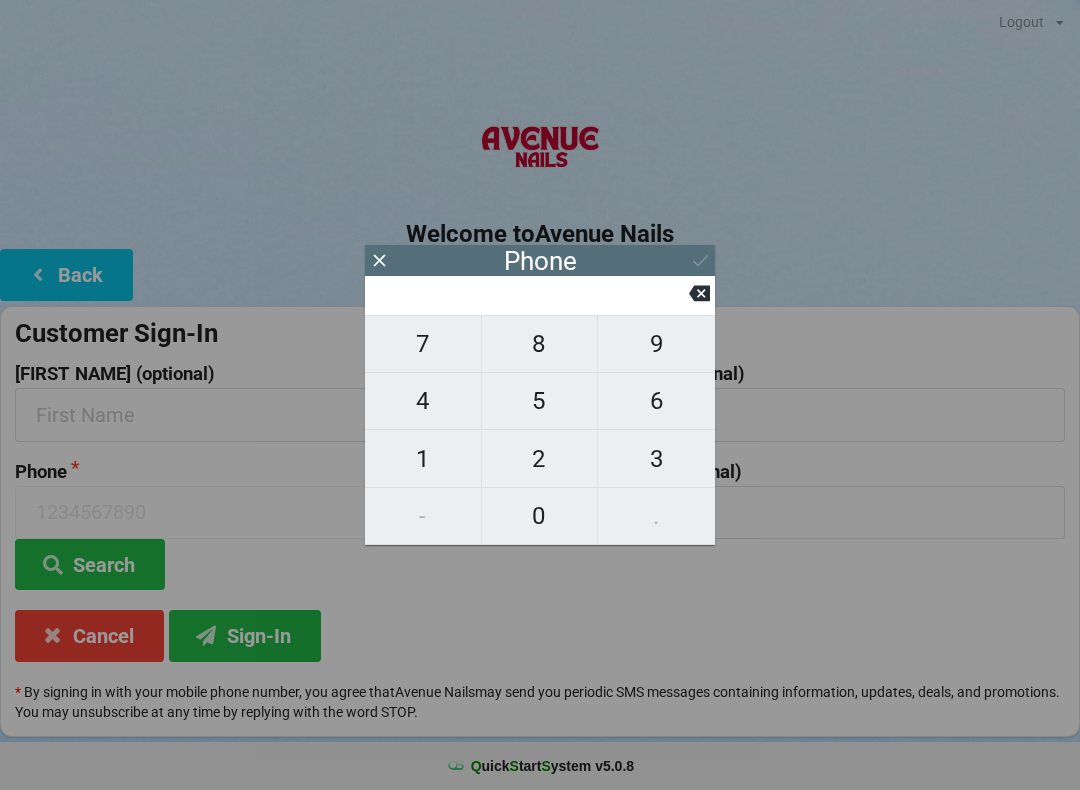 scroll, scrollTop: 0, scrollLeft: 0, axis: both 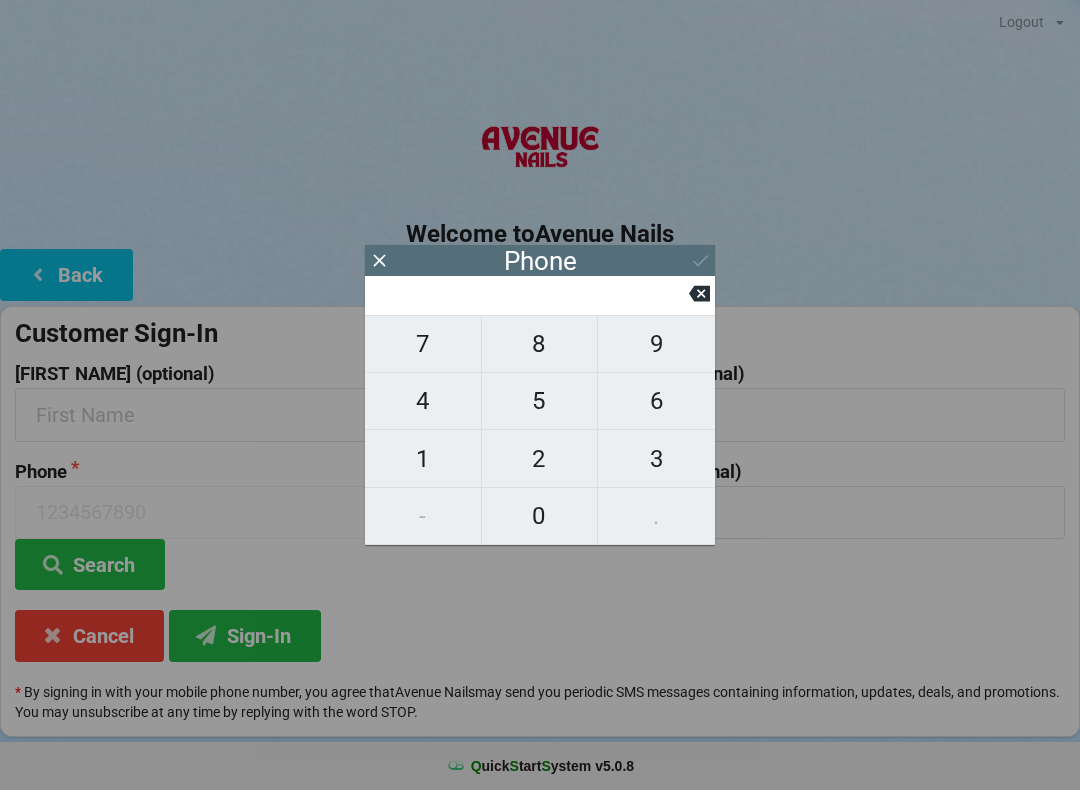 click on "4" at bounding box center [423, 401] 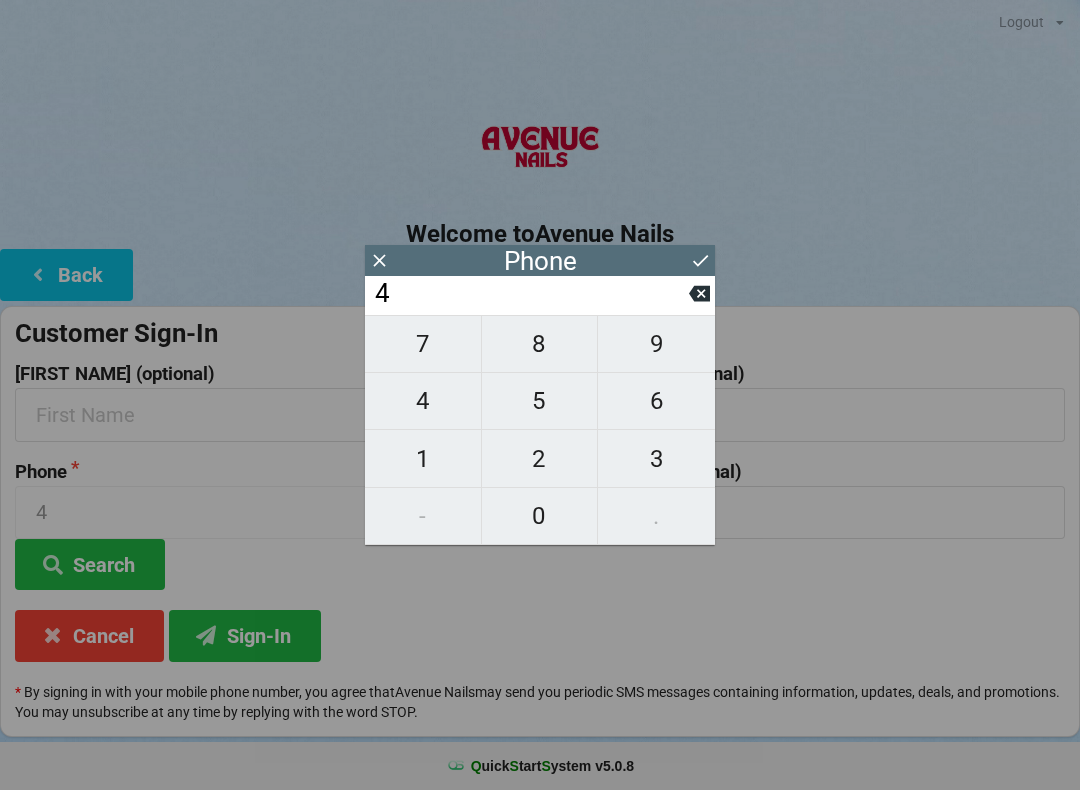 type on "4" 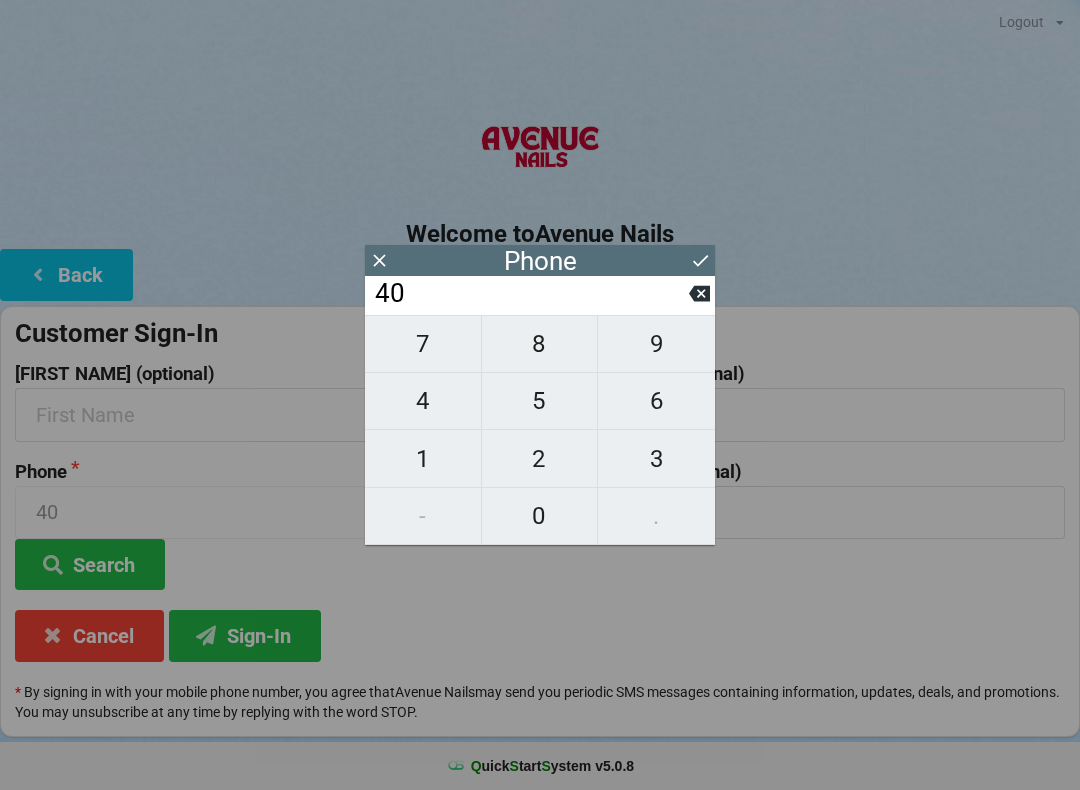 click on "7" at bounding box center (423, 344) 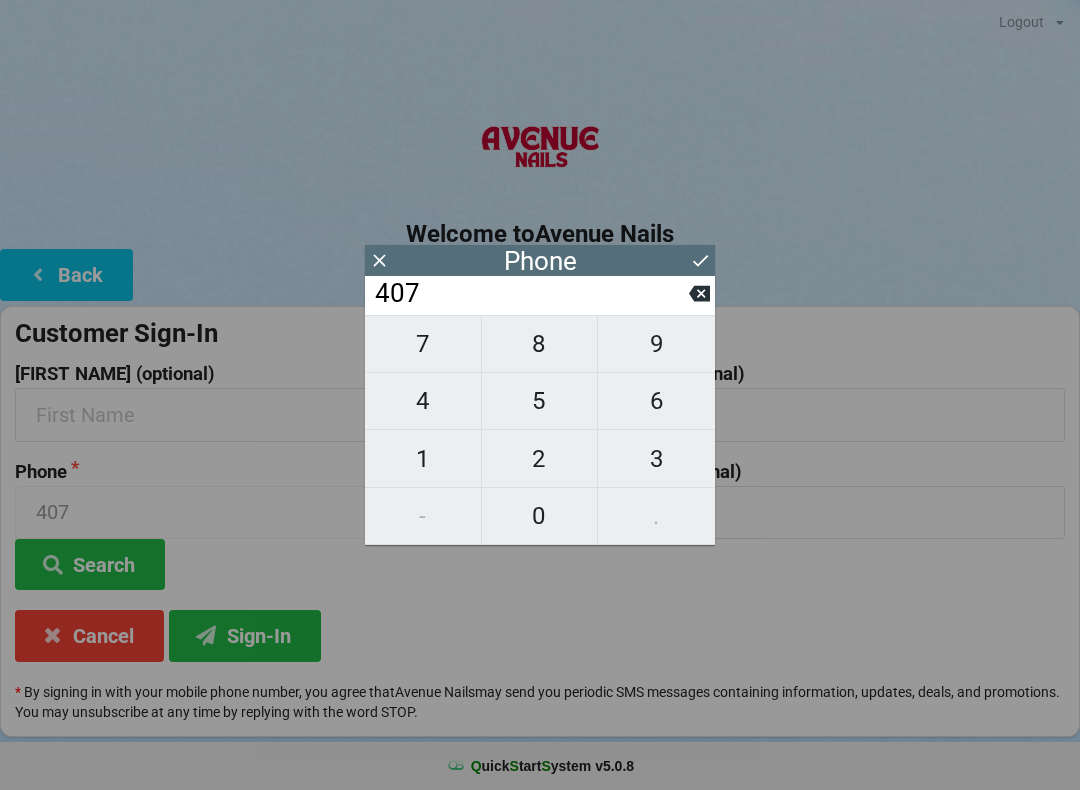 click on "7" at bounding box center (423, 344) 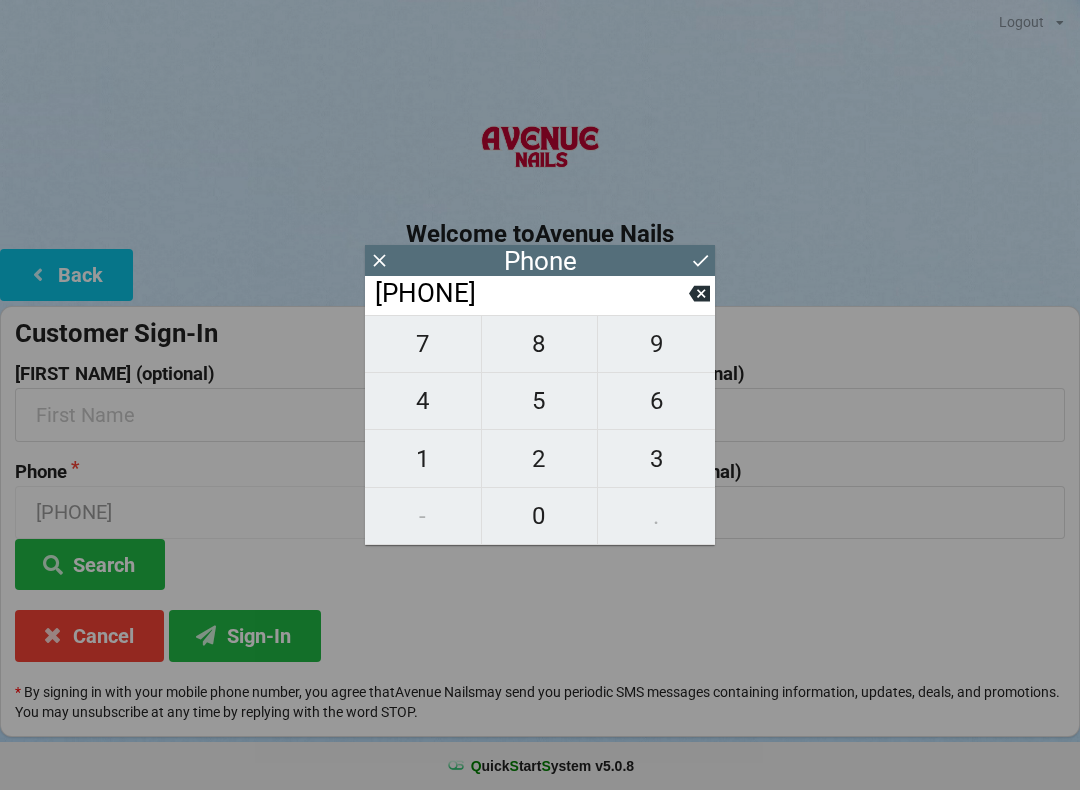 click on "1" at bounding box center (423, 459) 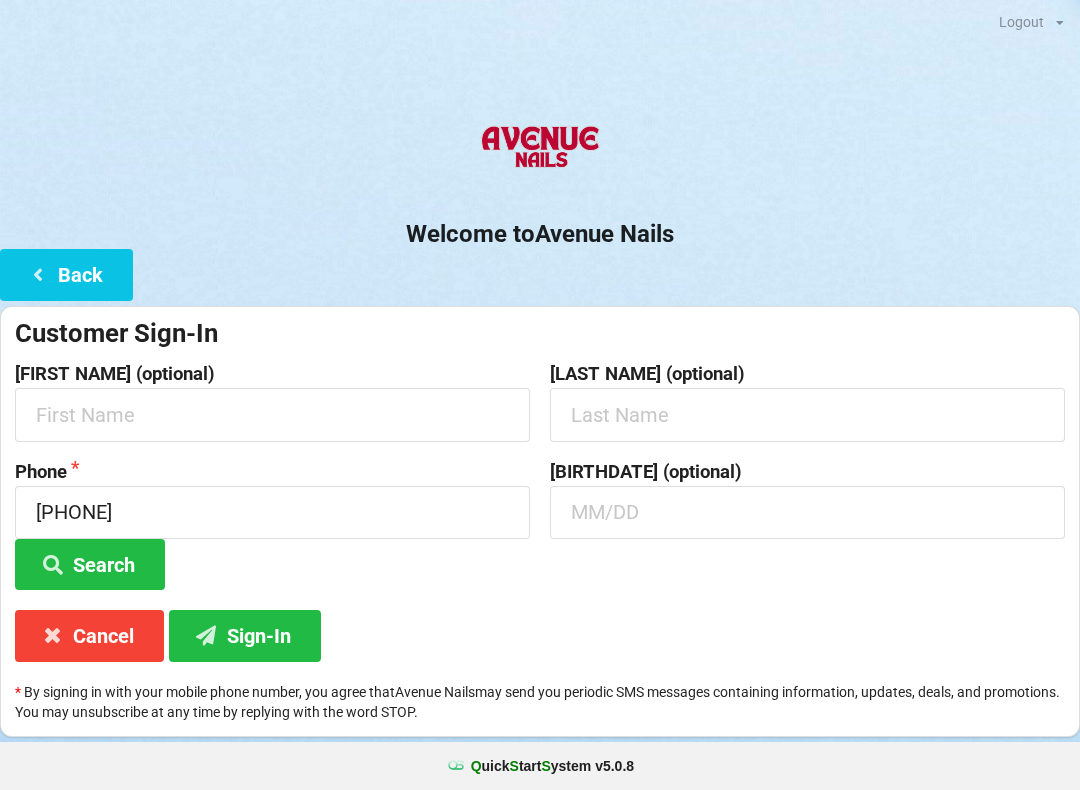 click on "Sign-In" at bounding box center [245, 635] 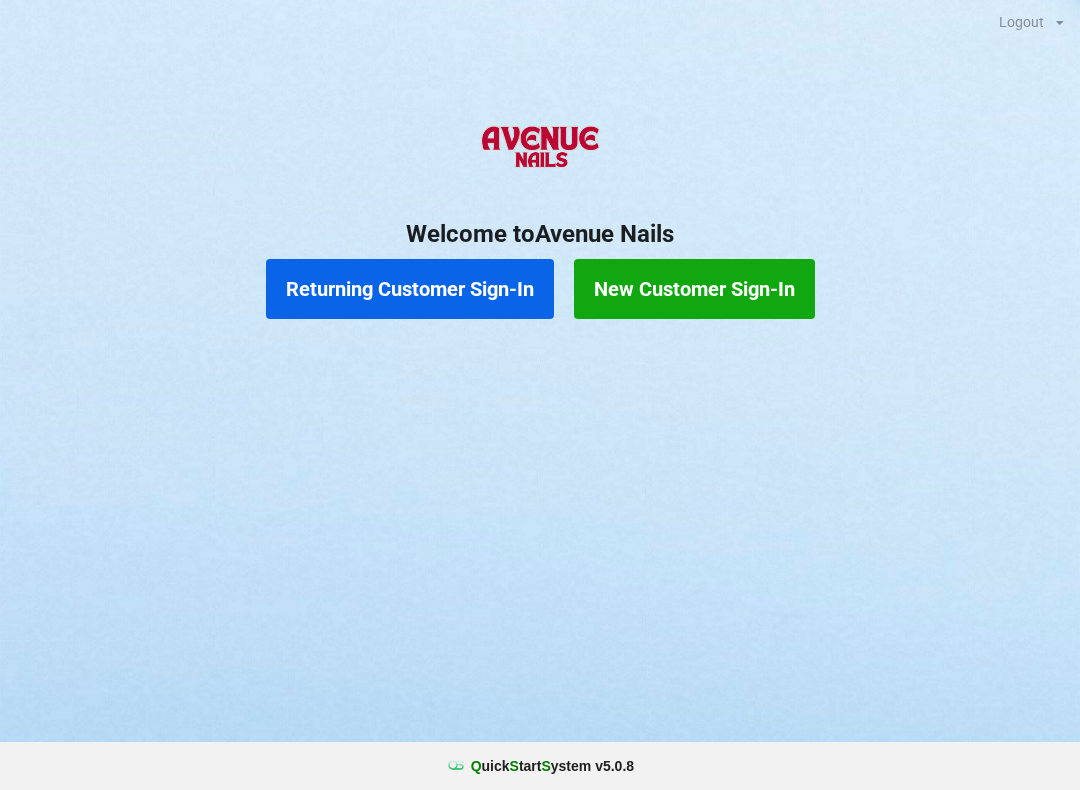 click on "Returning Customer Sign-In" at bounding box center [410, 289] 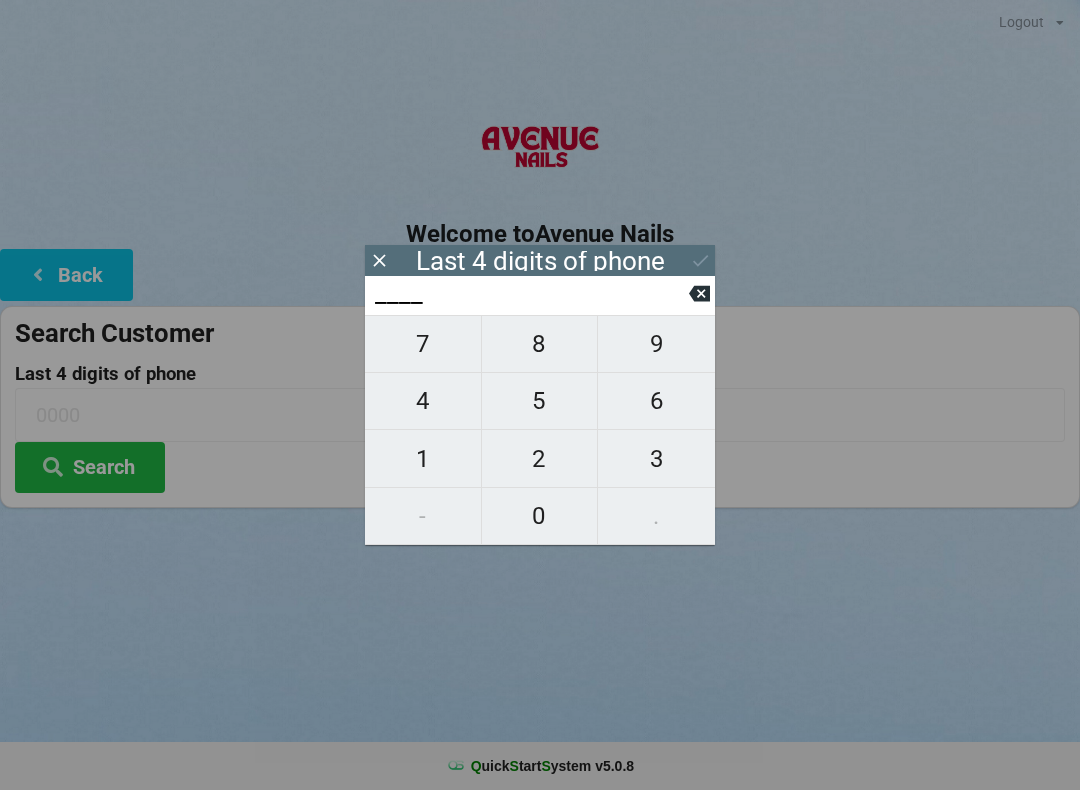 click on "6" at bounding box center [656, 401] 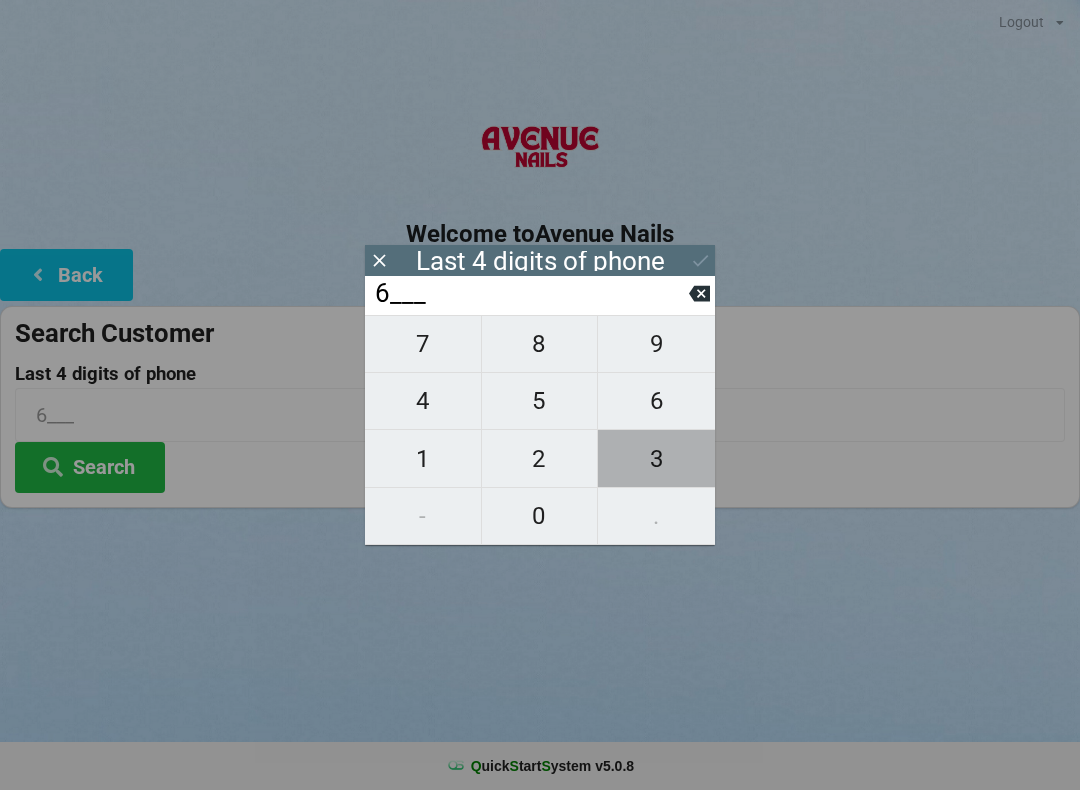 click on "3" at bounding box center (656, 459) 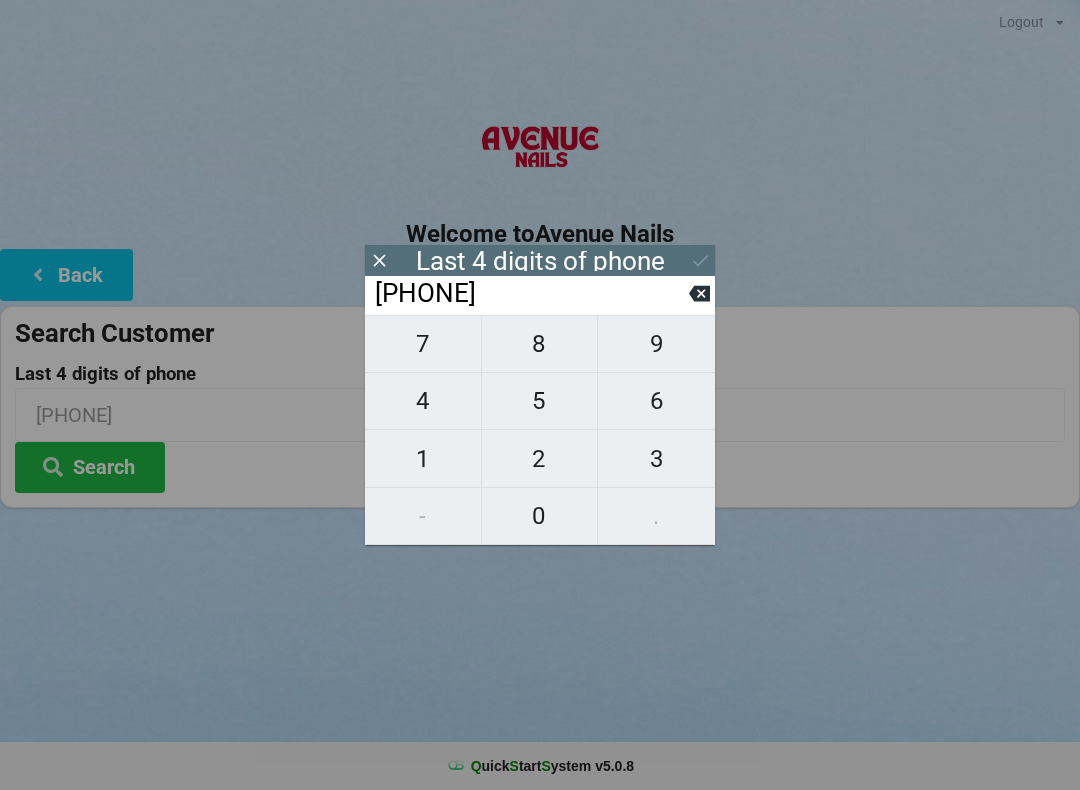 click on "4" at bounding box center [423, 401] 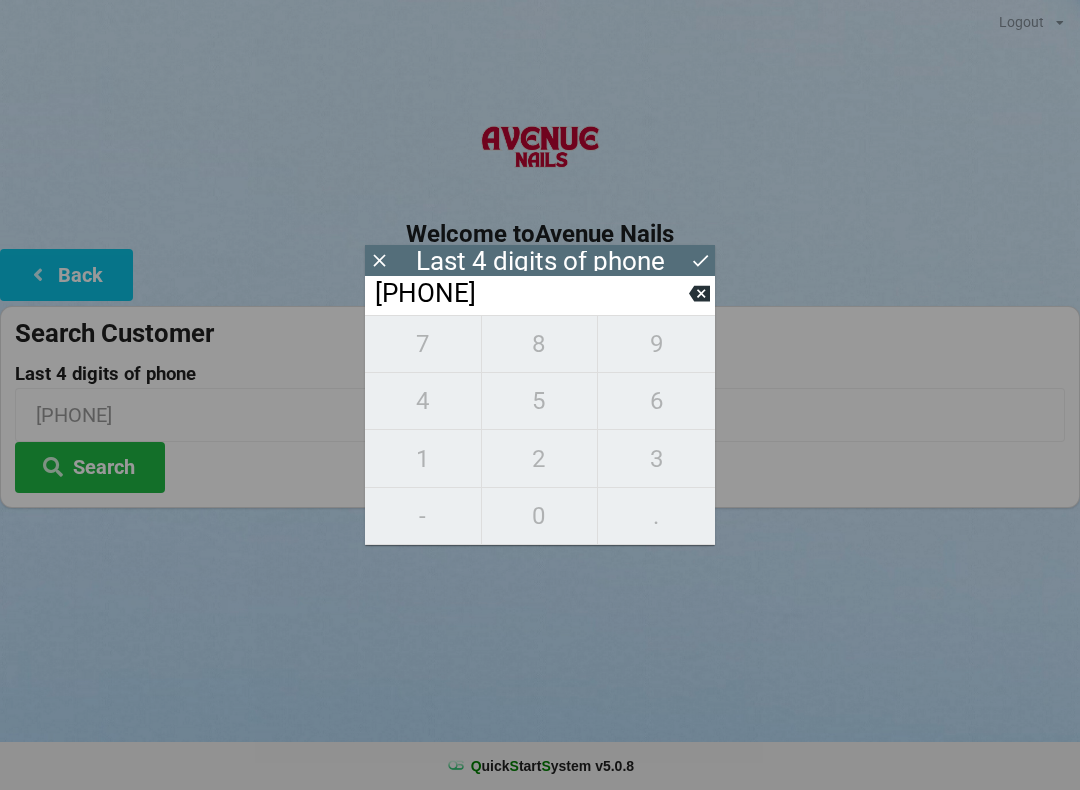 click on "Welcome to Avenue Nails Back Search Customer Last 4 digits of phone [PHONE] Search" at bounding box center [540, 308] 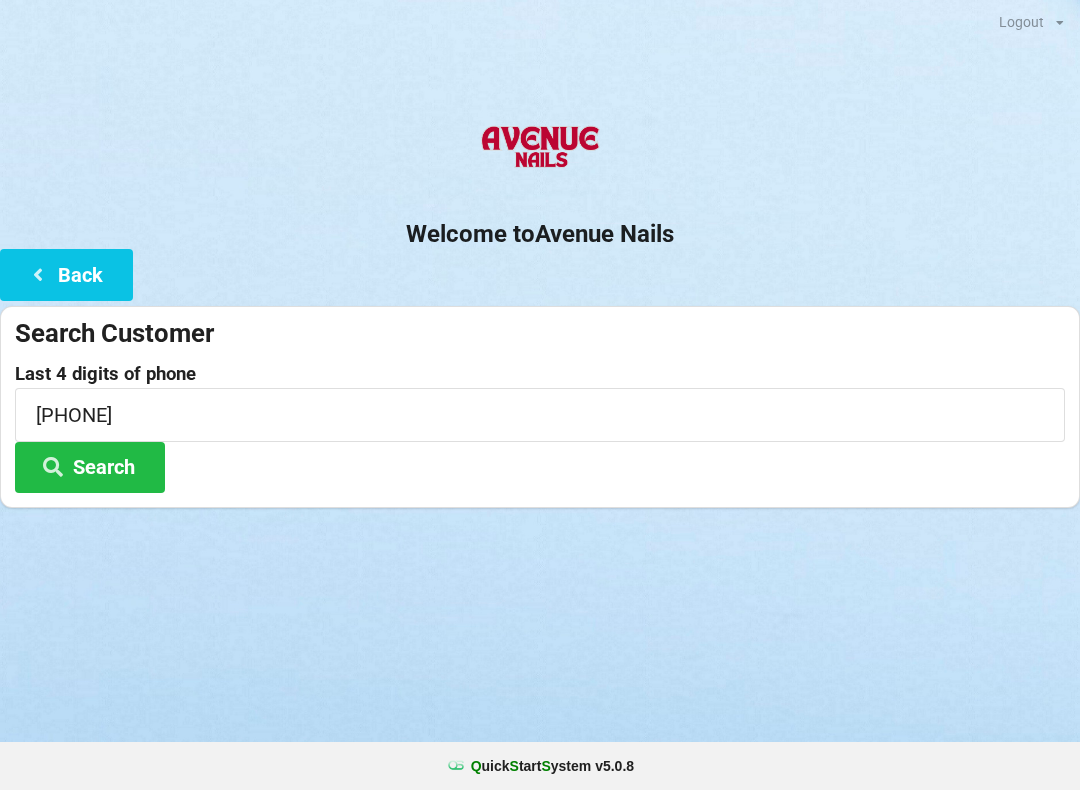 click on "Search" at bounding box center [90, 467] 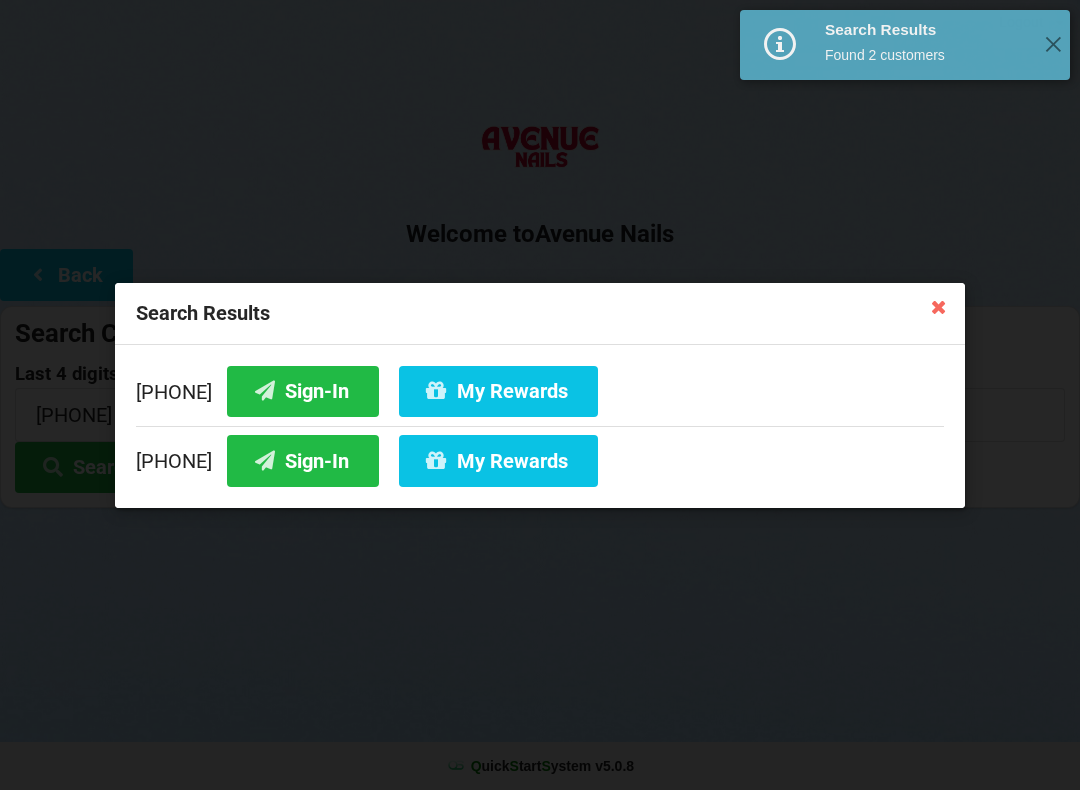 click on "Sign-In" at bounding box center (303, 460) 